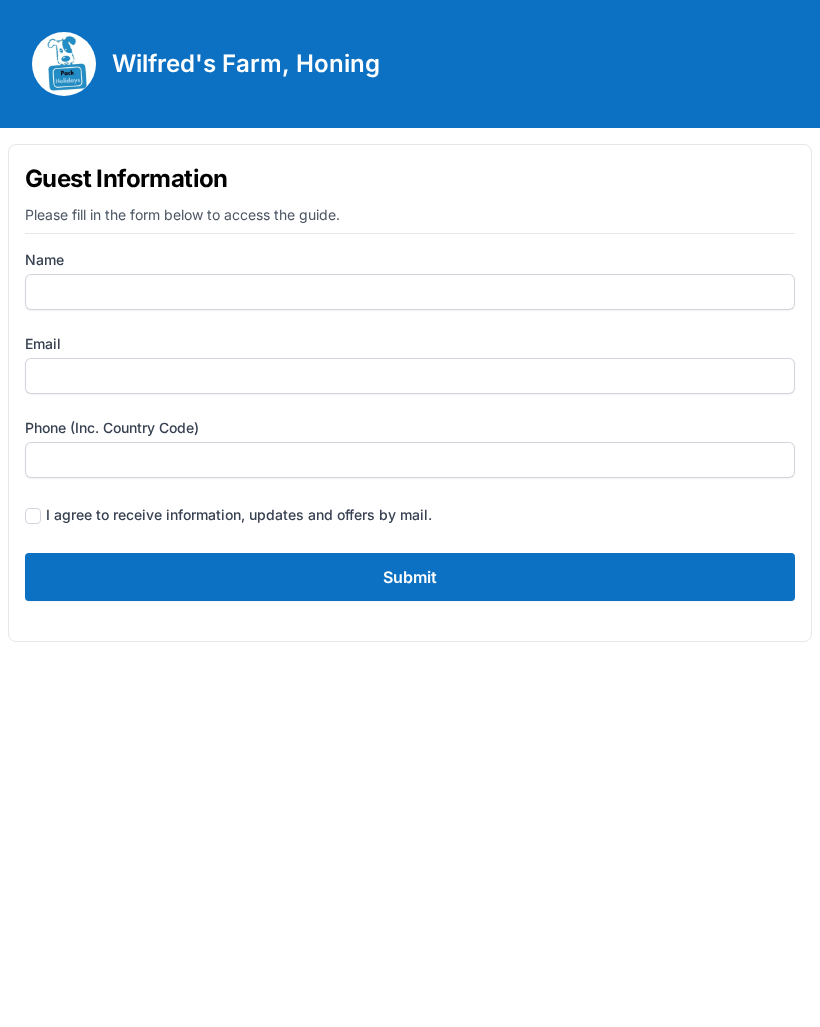 scroll, scrollTop: 0, scrollLeft: 0, axis: both 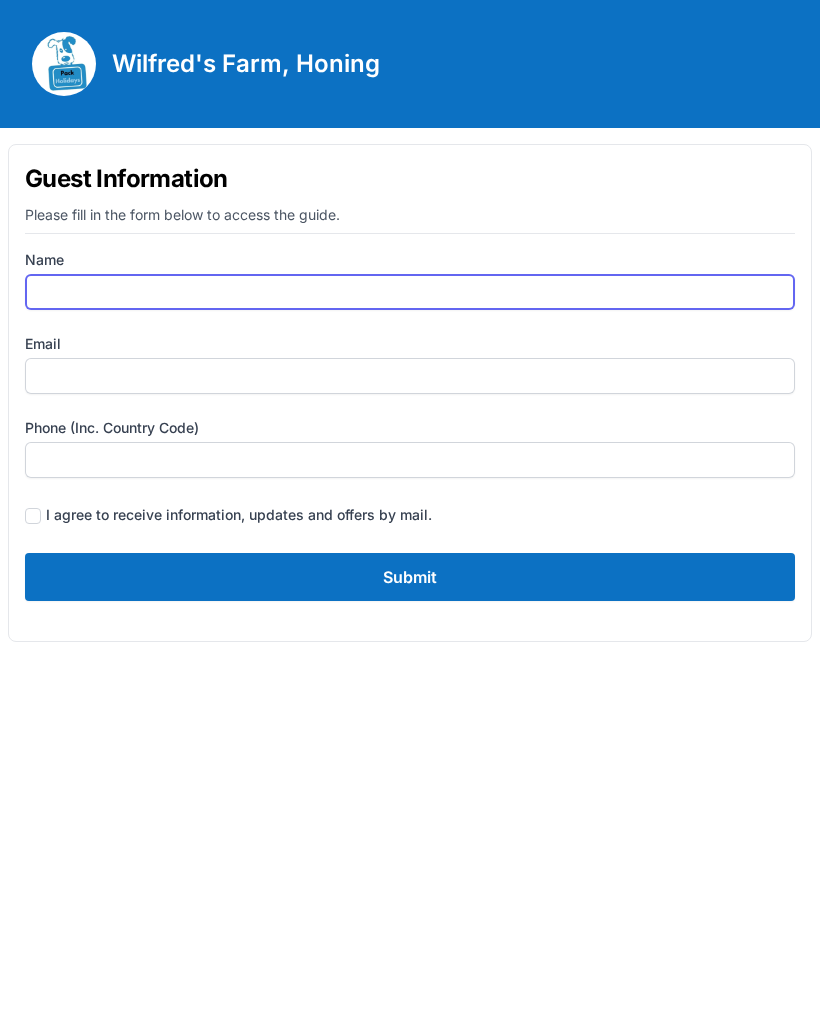 click on "Name" at bounding box center [410, 292] 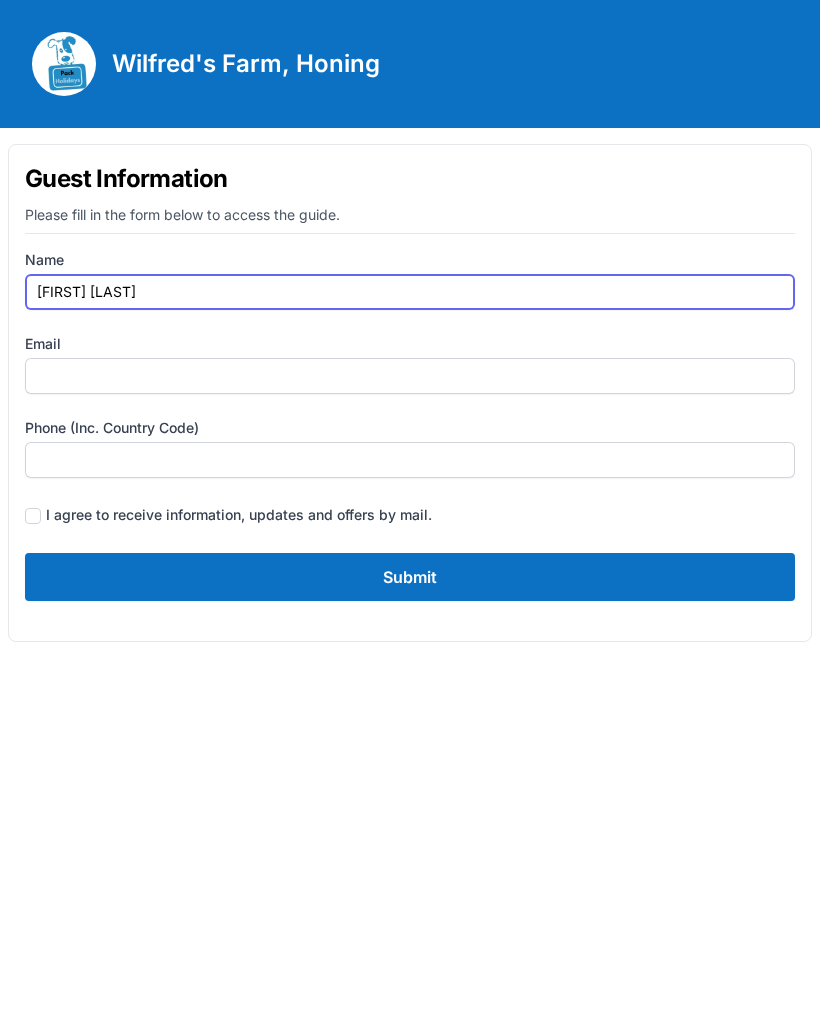 type on "[FIRST] [LAST]" 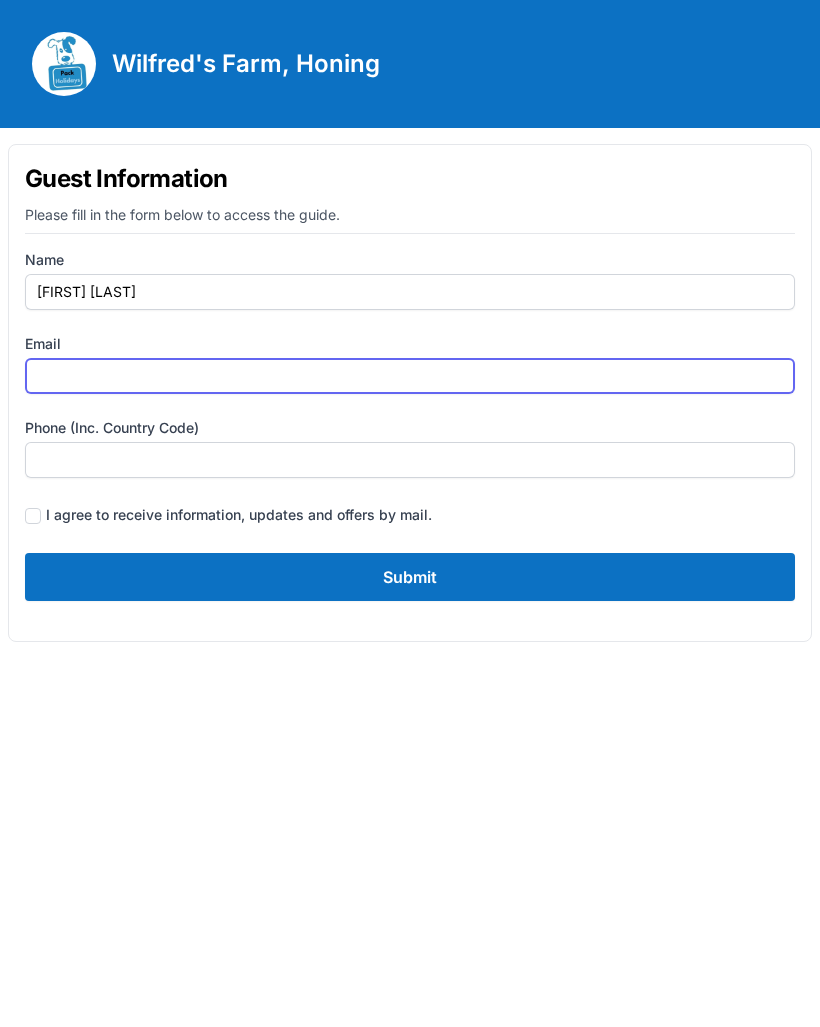 click on "Email" at bounding box center [410, 376] 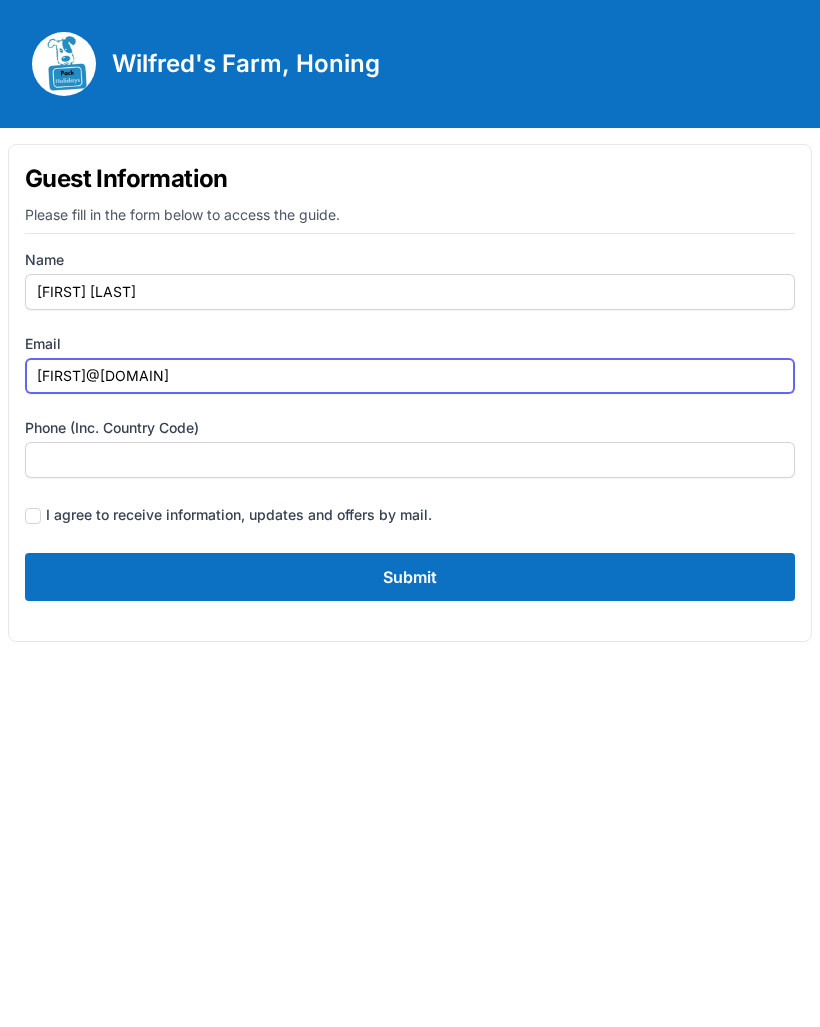 click on "[FIRST]@[DOMAIN]" at bounding box center [410, 376] 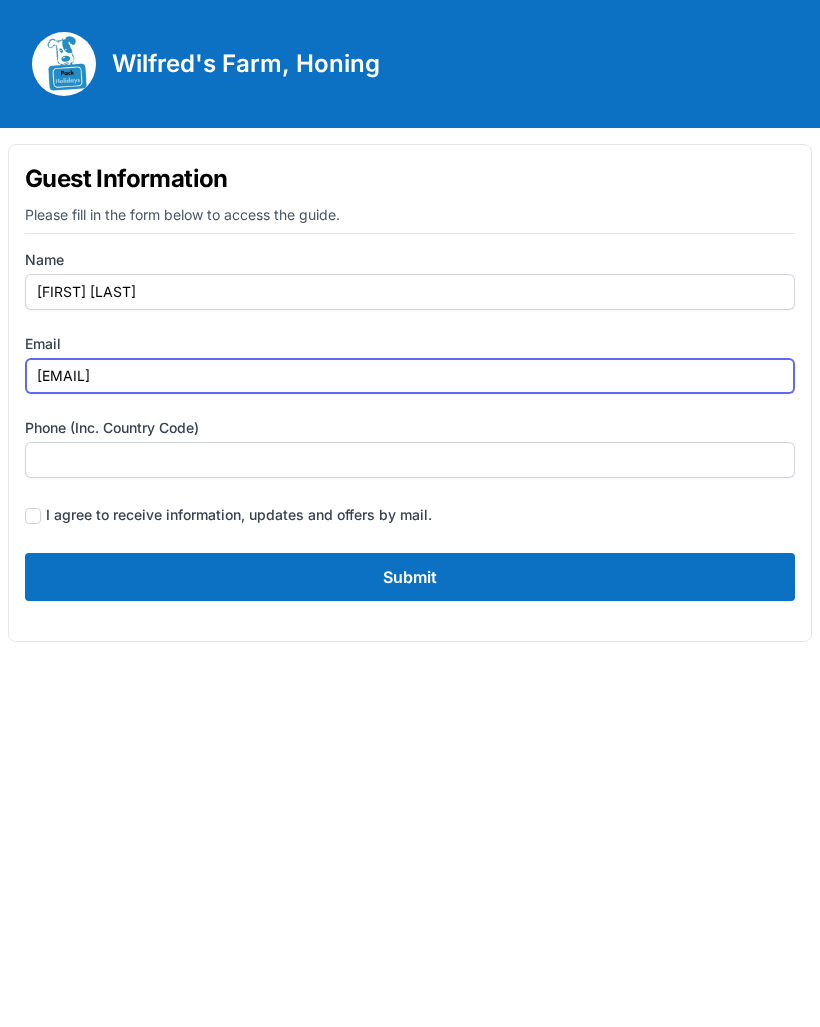 type on "[EMAIL]" 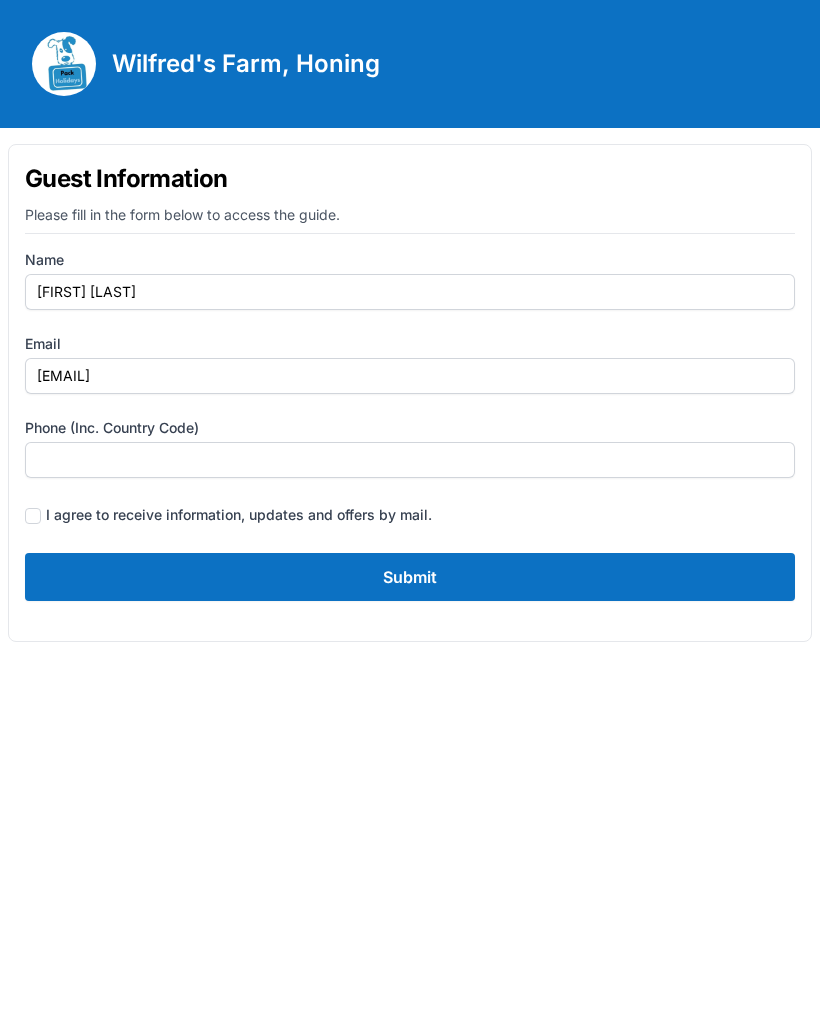 click on "Phone (inc. country code)" at bounding box center [410, 460] 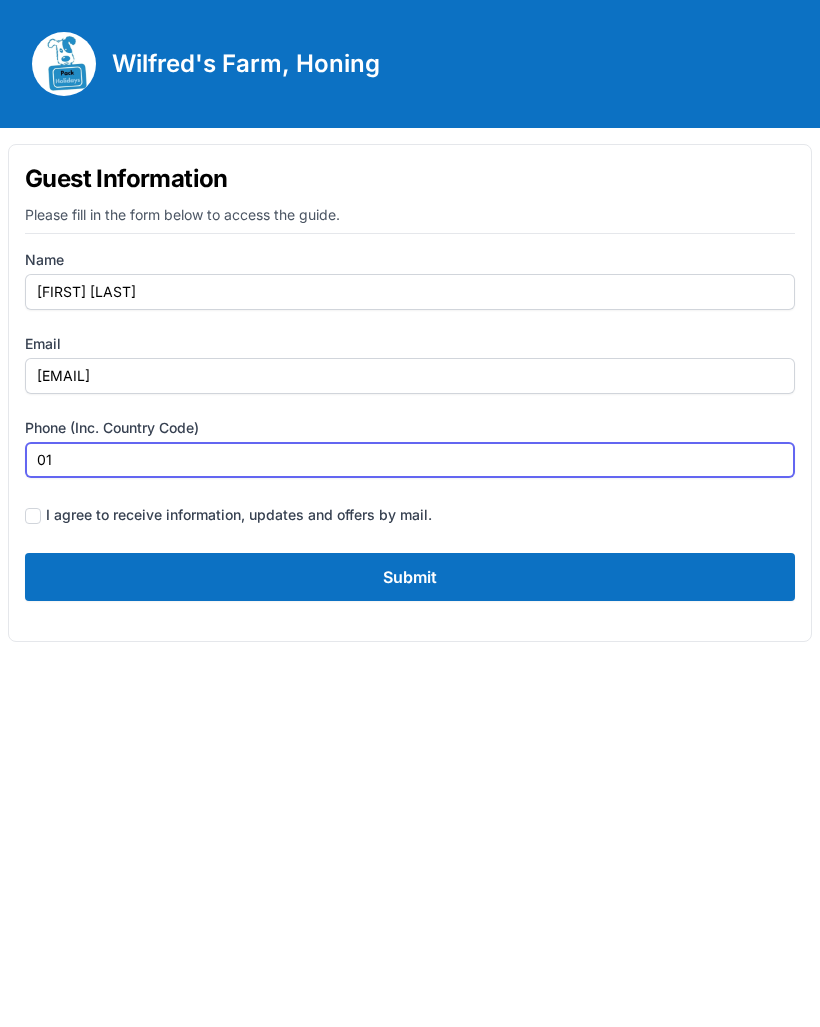 type on "0" 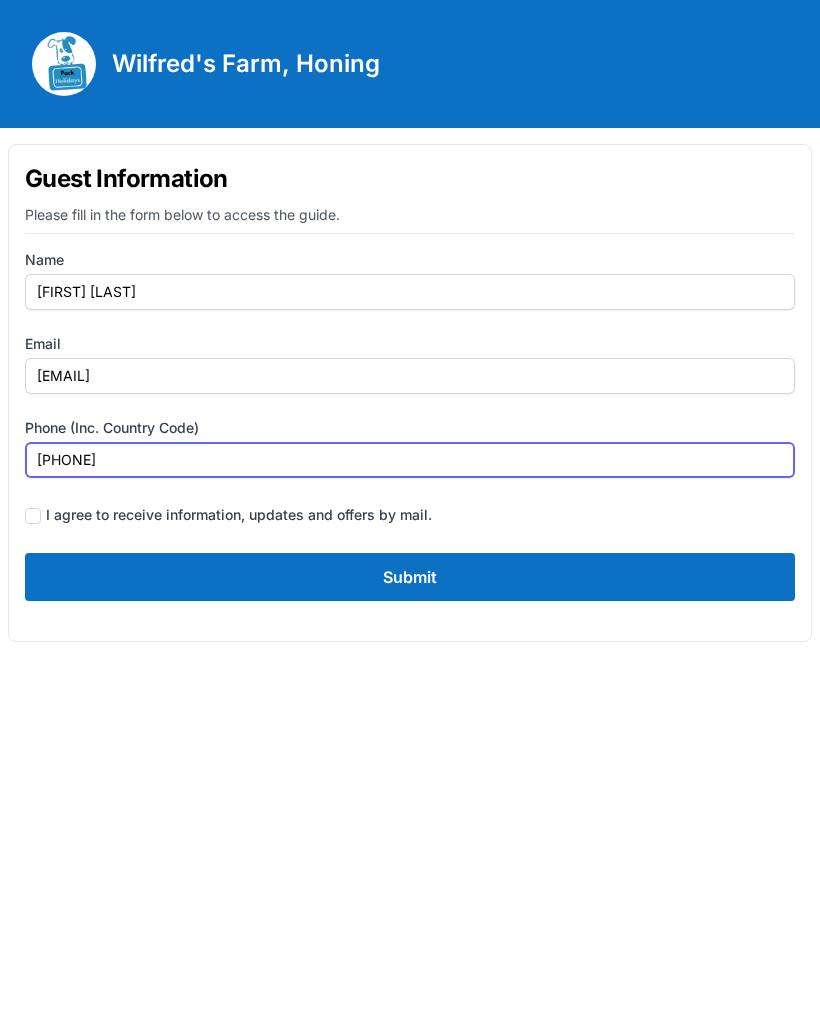 type on "[PHONE]" 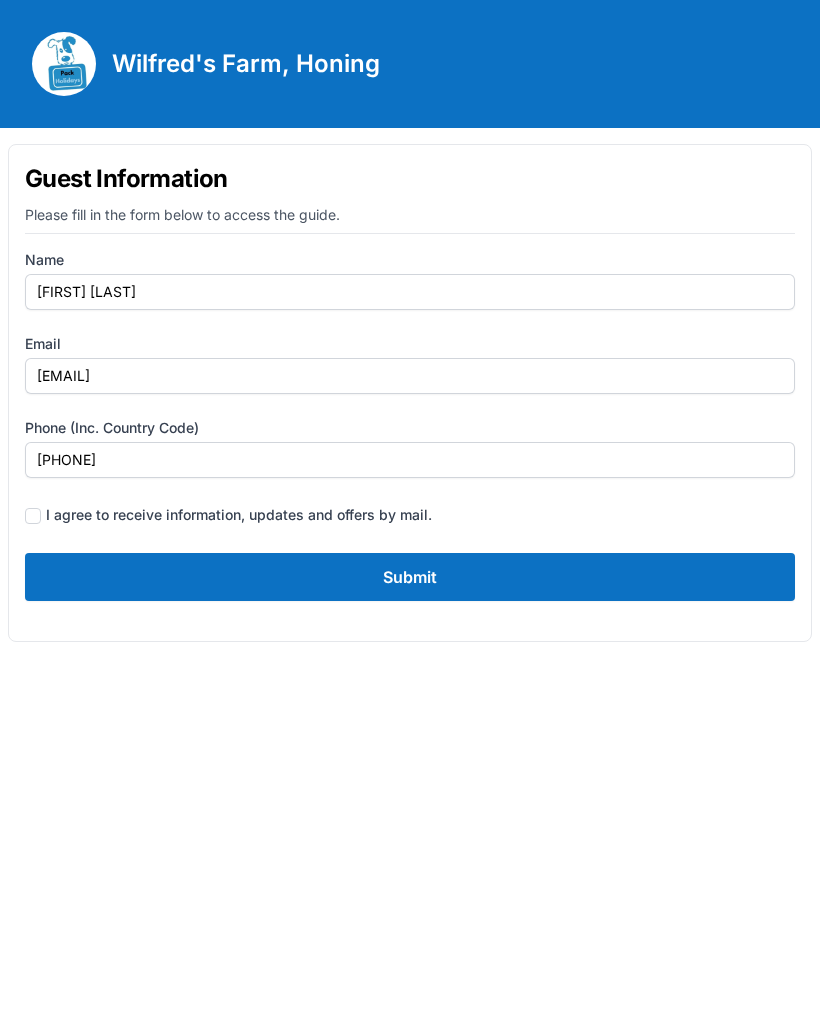 click at bounding box center [33, 516] 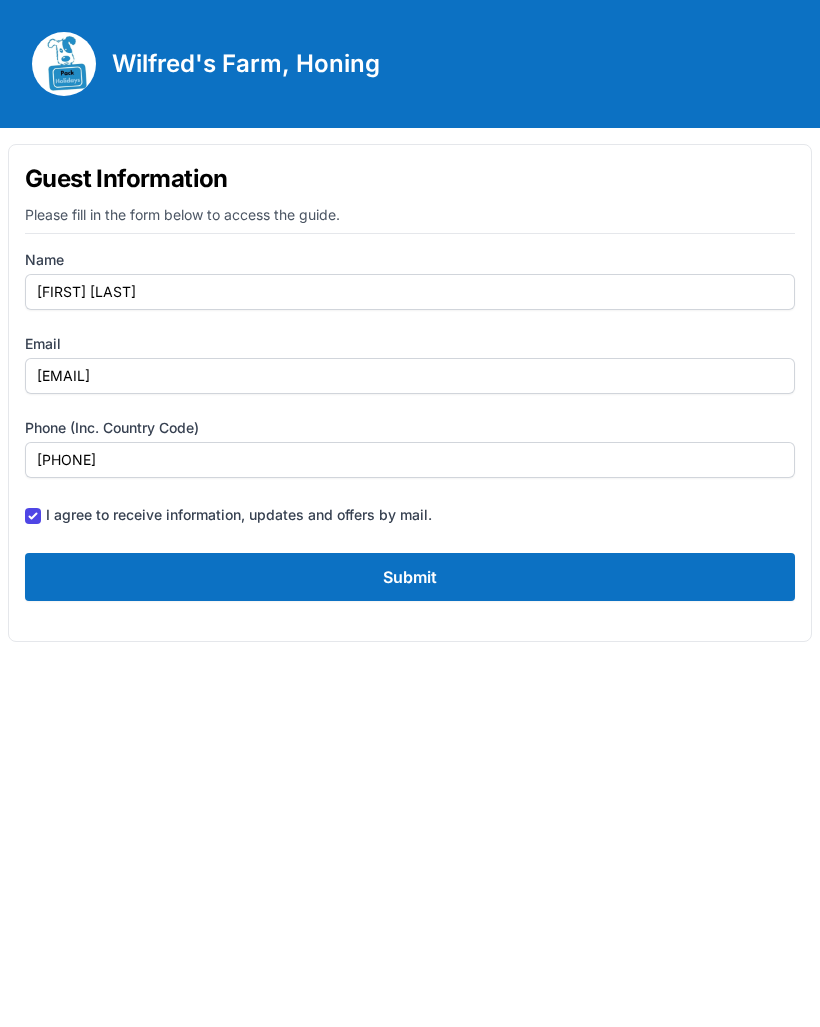 click on "Submit" at bounding box center (410, 577) 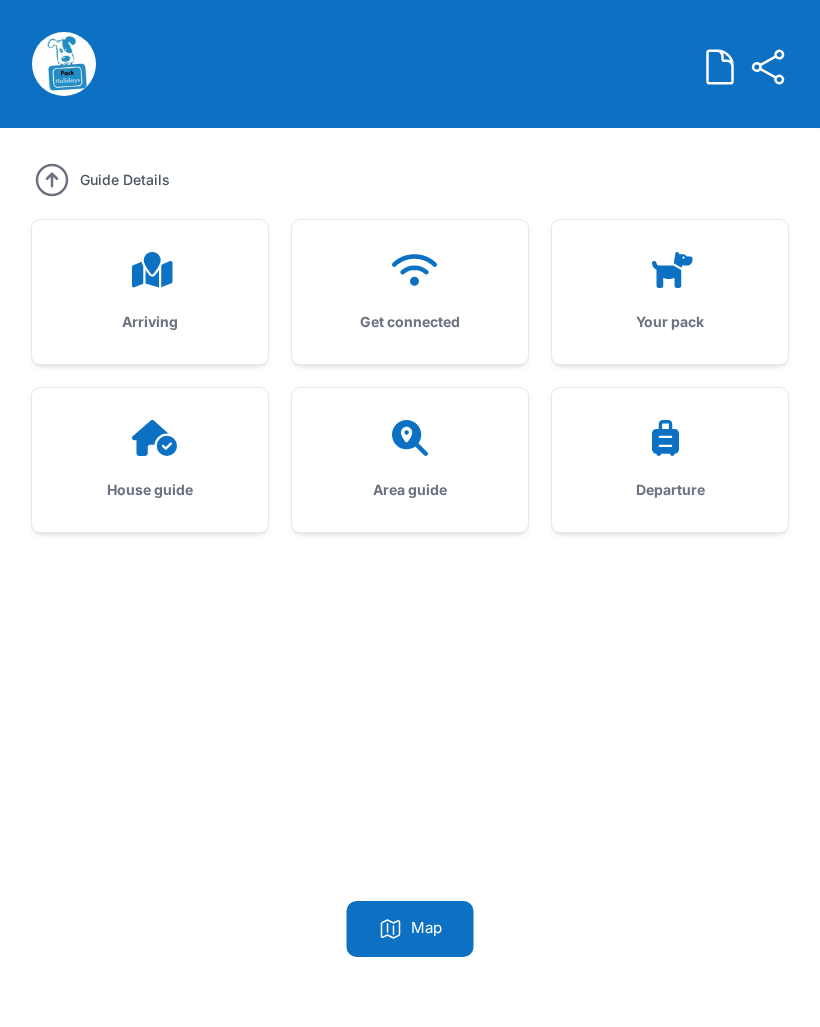 click on "Arriving" at bounding box center [150, 292] 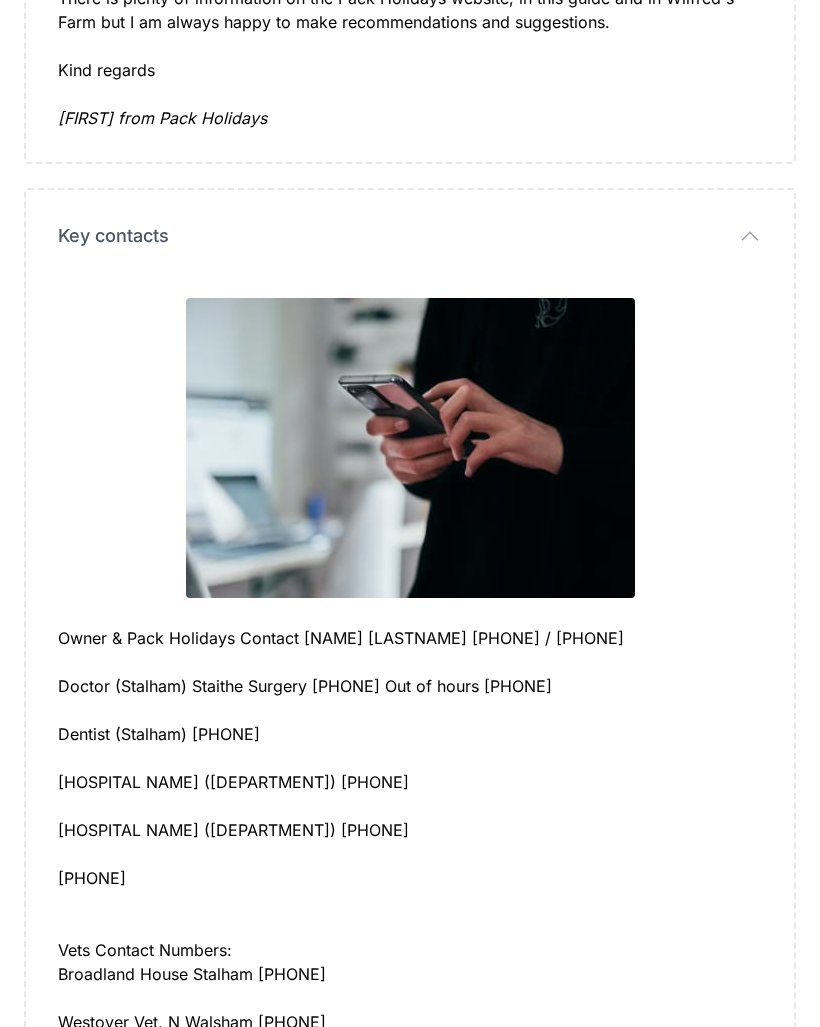 scroll, scrollTop: 2328, scrollLeft: 0, axis: vertical 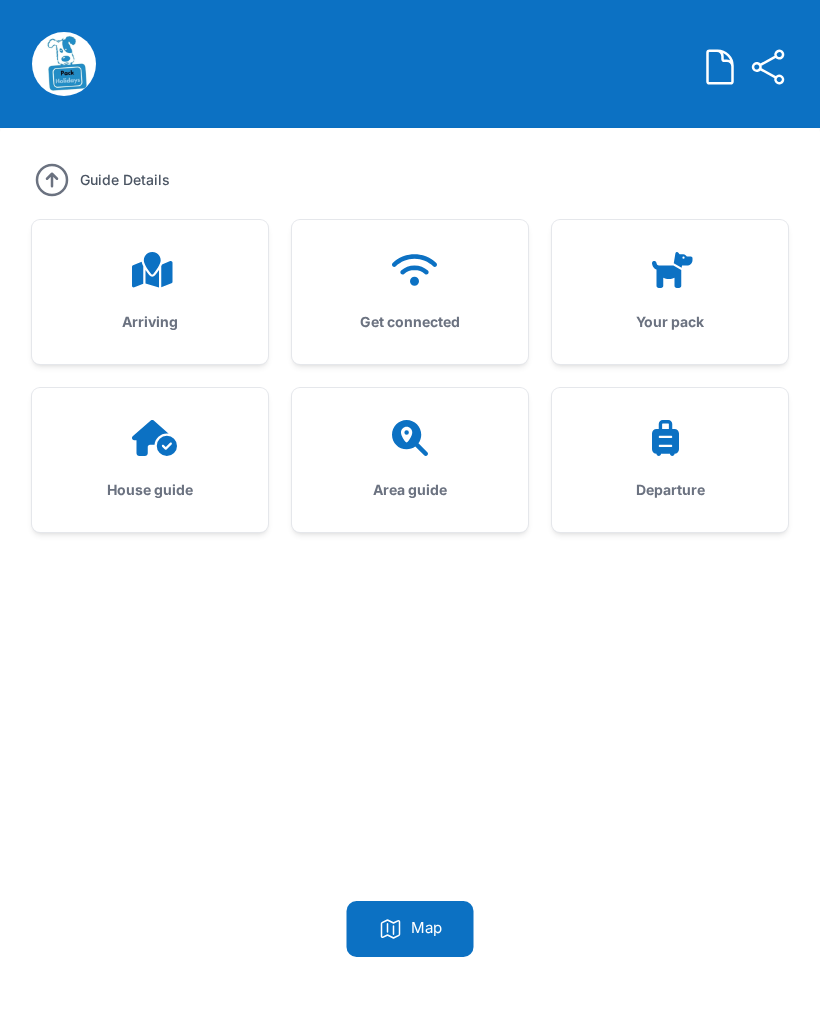 click on "Get connected" at bounding box center (410, 292) 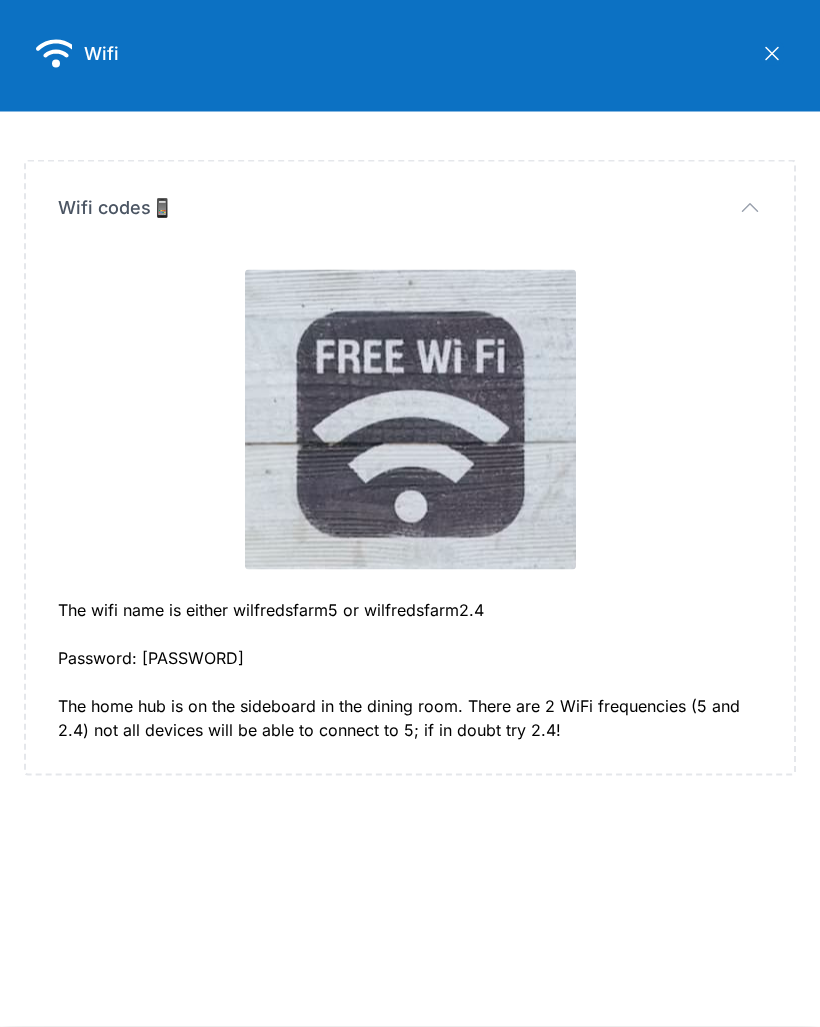 scroll, scrollTop: 0, scrollLeft: 0, axis: both 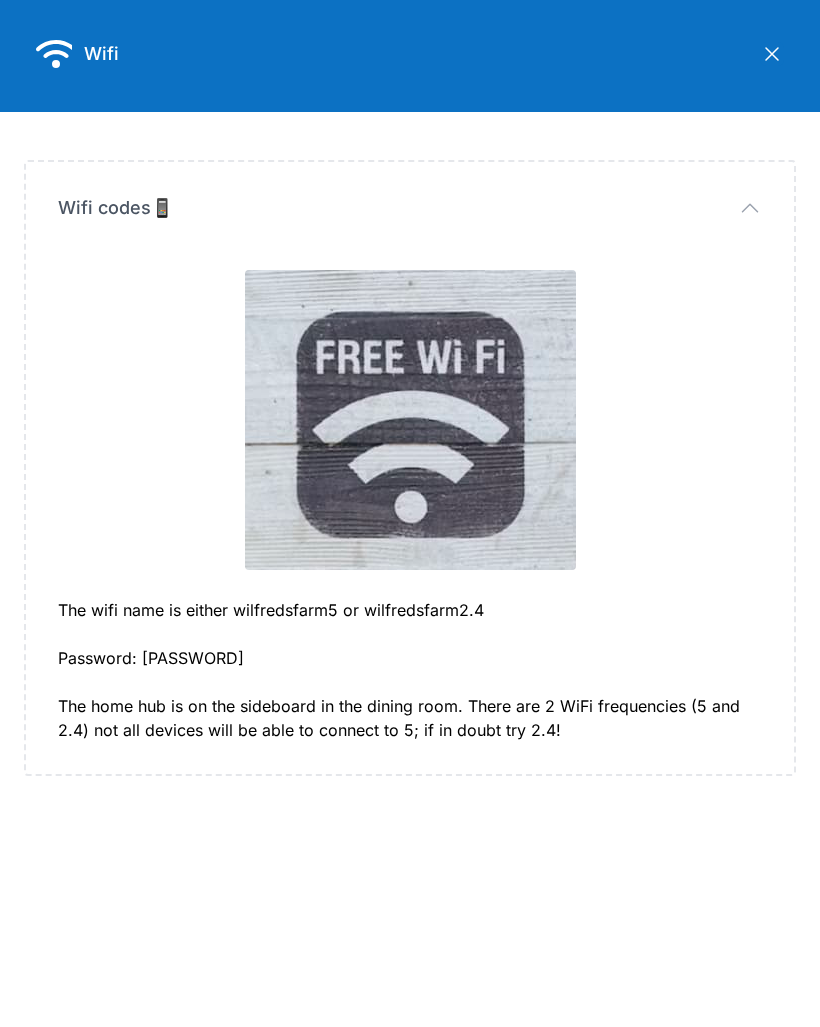 click 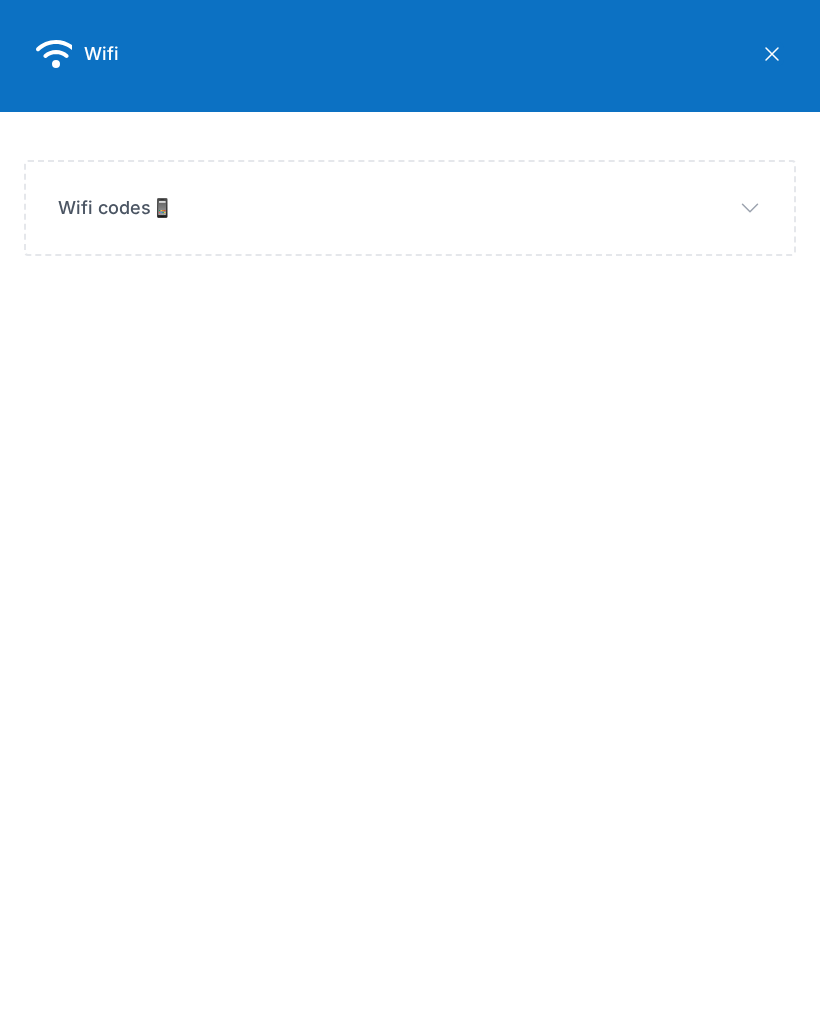 click 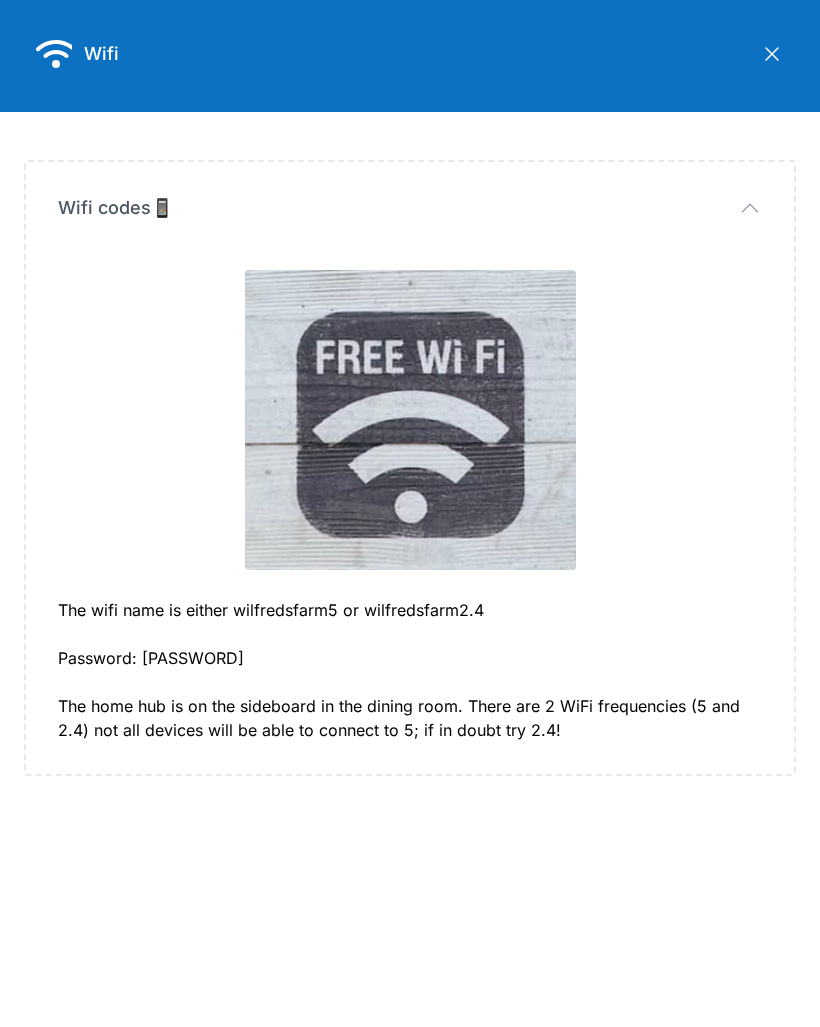 click on "Wifi codes📱" at bounding box center [115, 208] 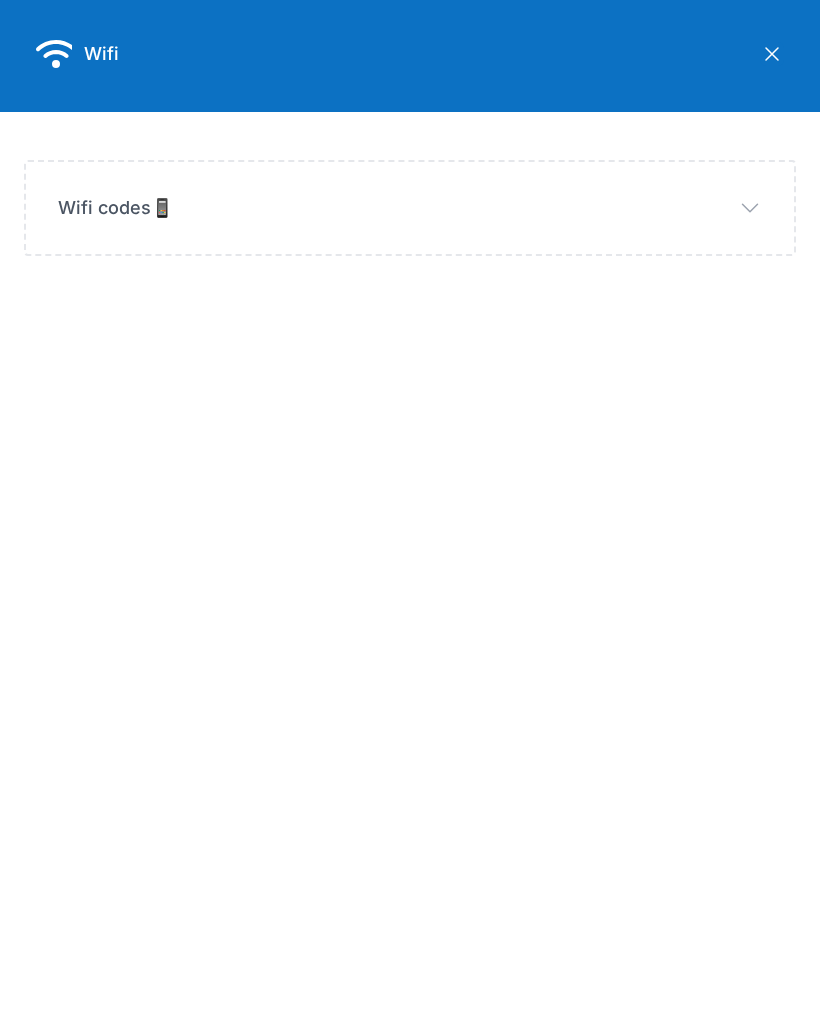 click 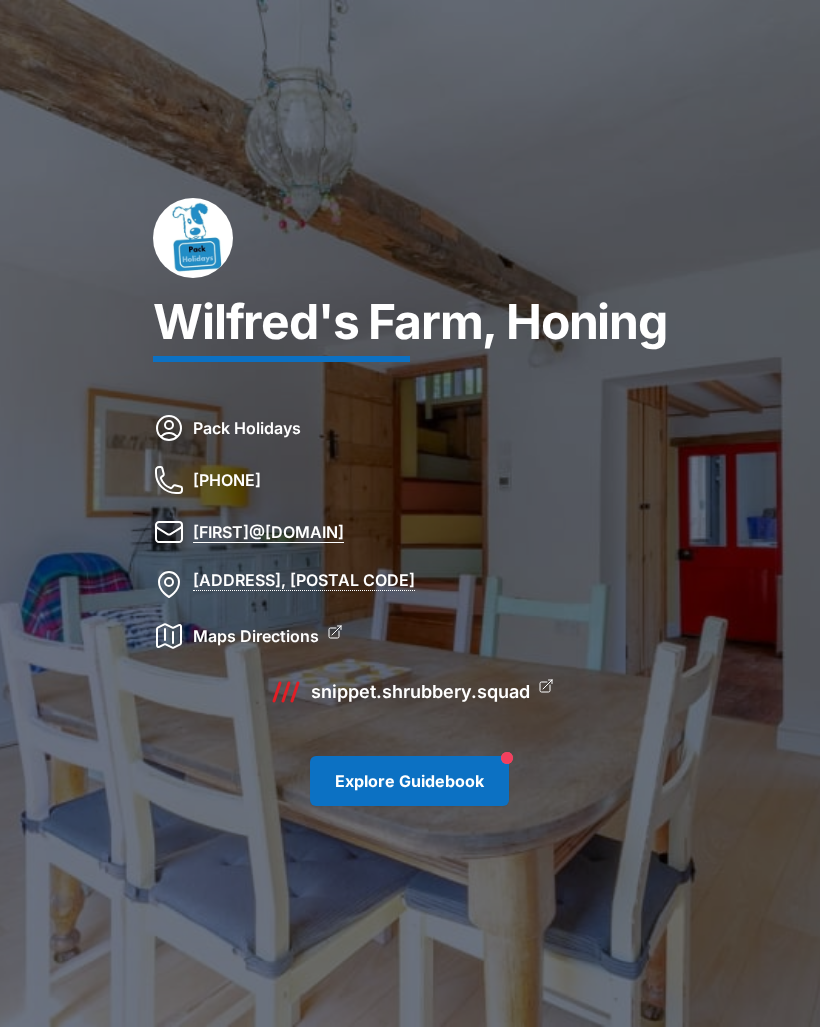 click on "Explore Guidebook" at bounding box center [409, 781] 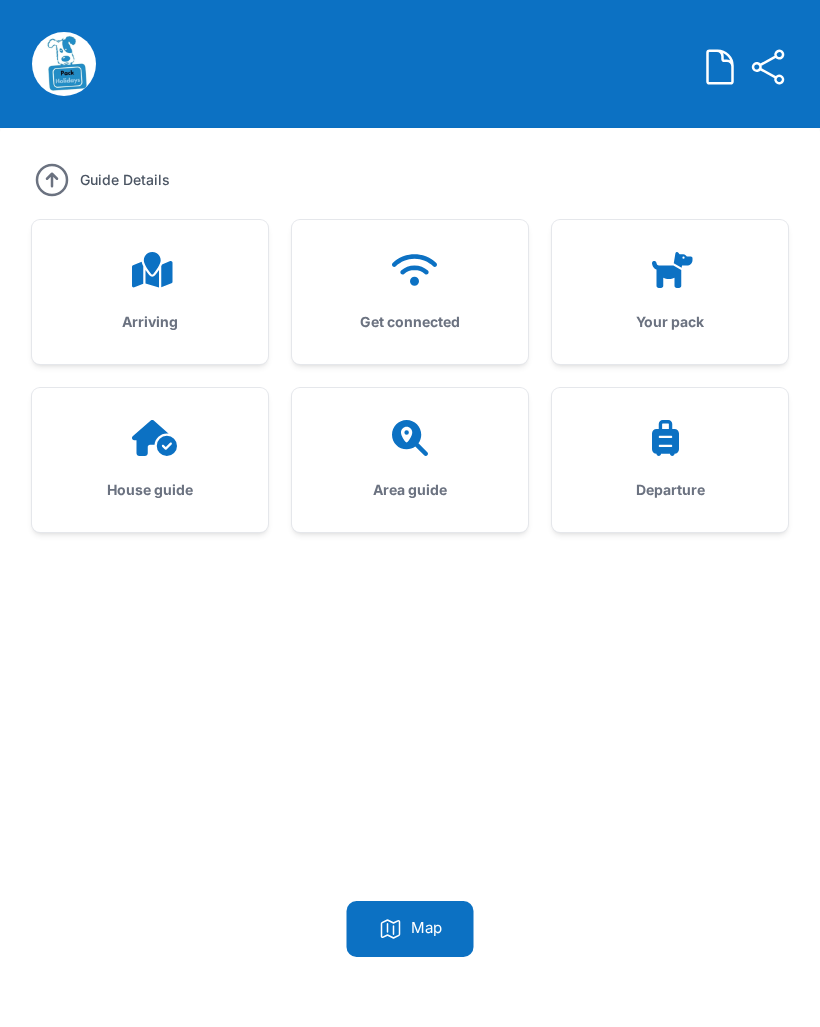click on "Area guide" at bounding box center (410, 460) 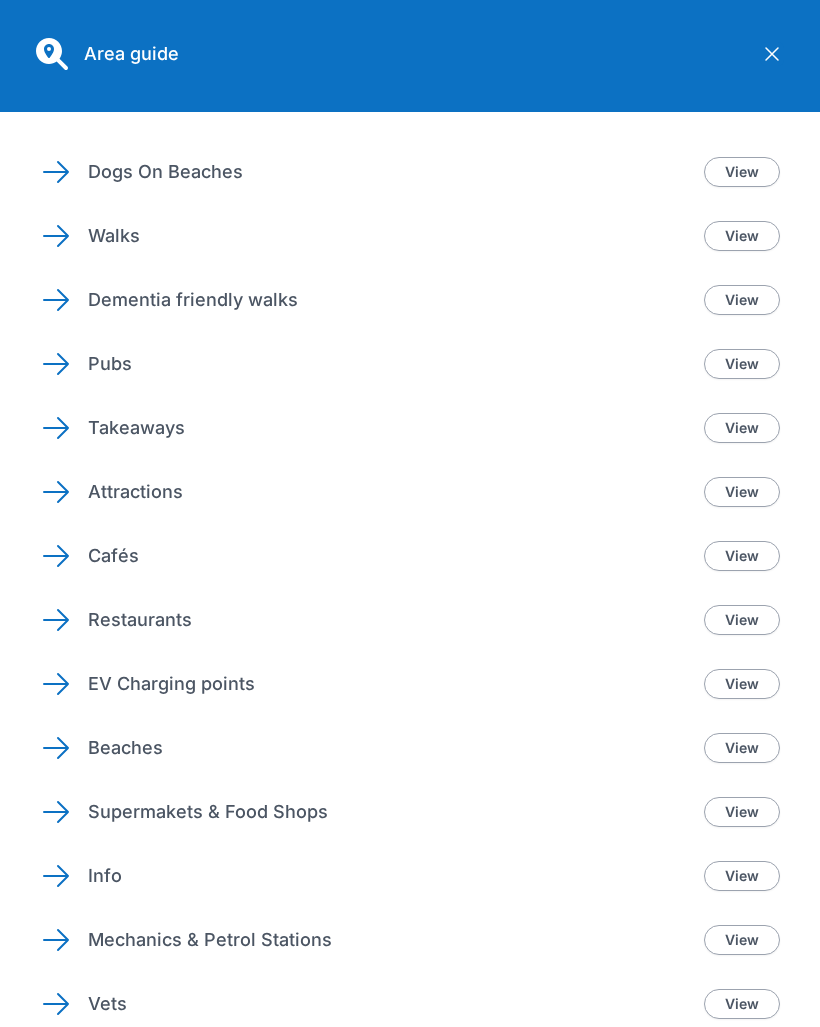 click on "View" at bounding box center [742, 556] 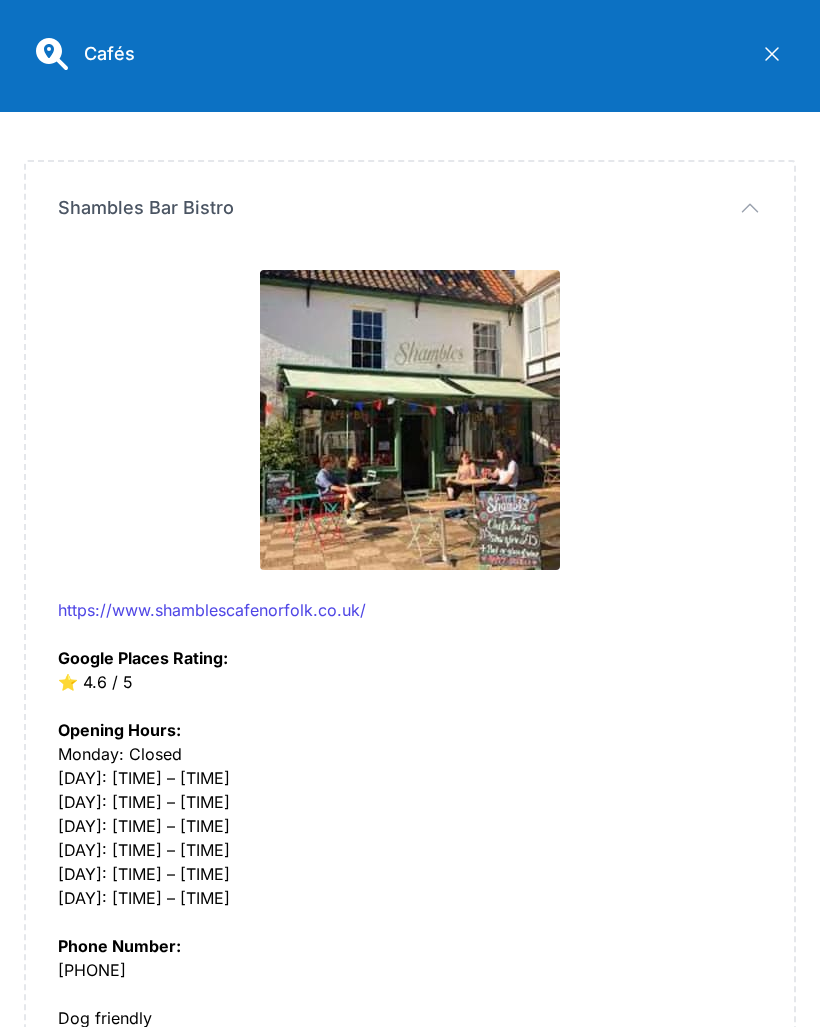 click on "Opening Hours:   Monday: Closed Tuesday: [TIME] – [TIME] Wednesday: [TIME] – [TIME] Thursday: [TIME] – [TIME] Friday: [TIME] – [TIME] Saturday: [TIME] – [TIME] Sunday: [TIME] – [TIME]" at bounding box center [410, 802] 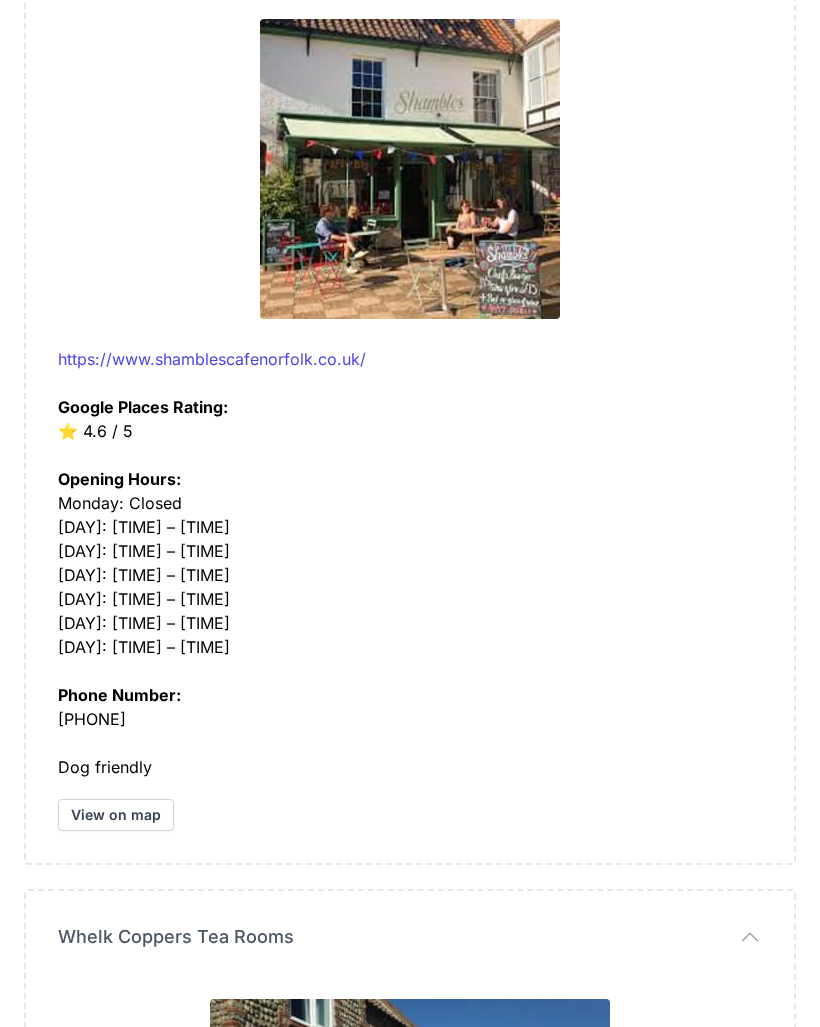 scroll, scrollTop: 246, scrollLeft: 0, axis: vertical 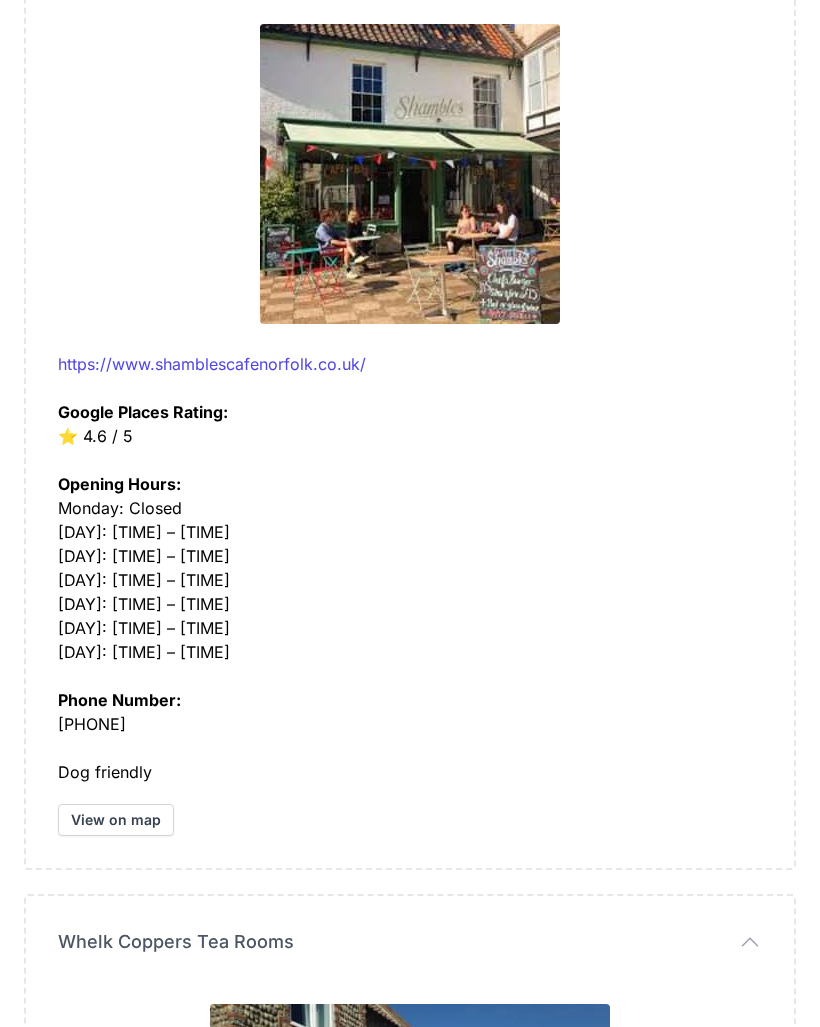 click on "View on map" at bounding box center [116, 820] 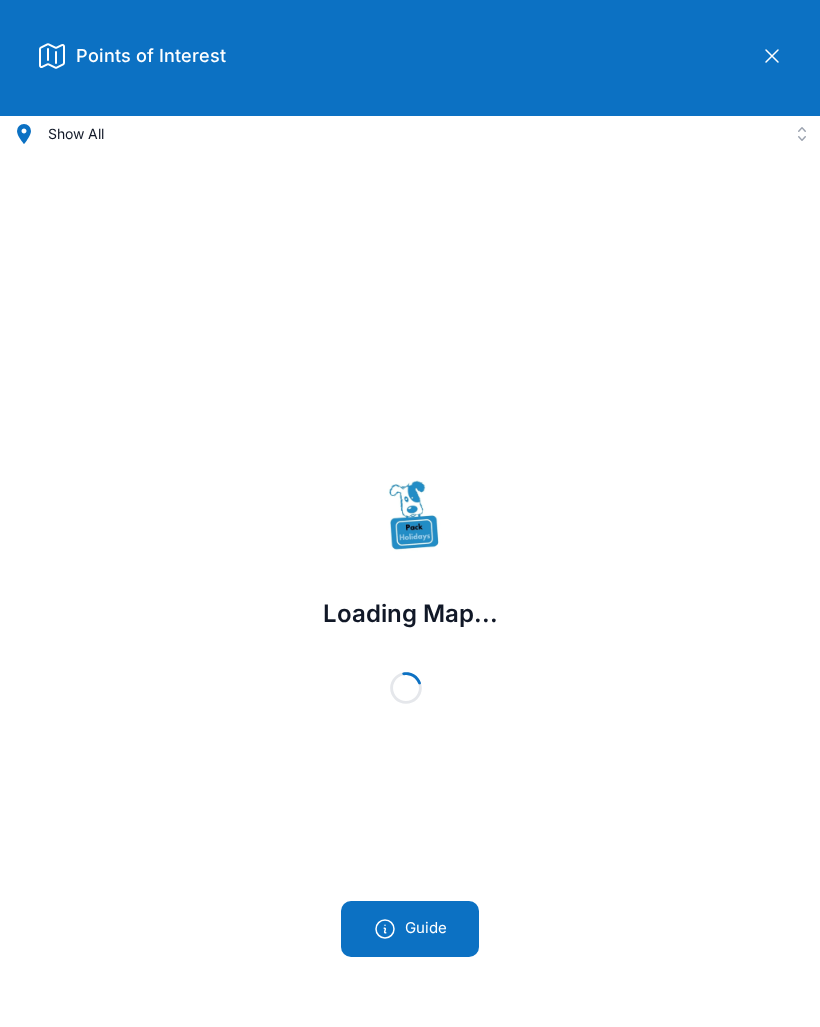 click on "Loading Map...
Loading..." at bounding box center [410, 589] 